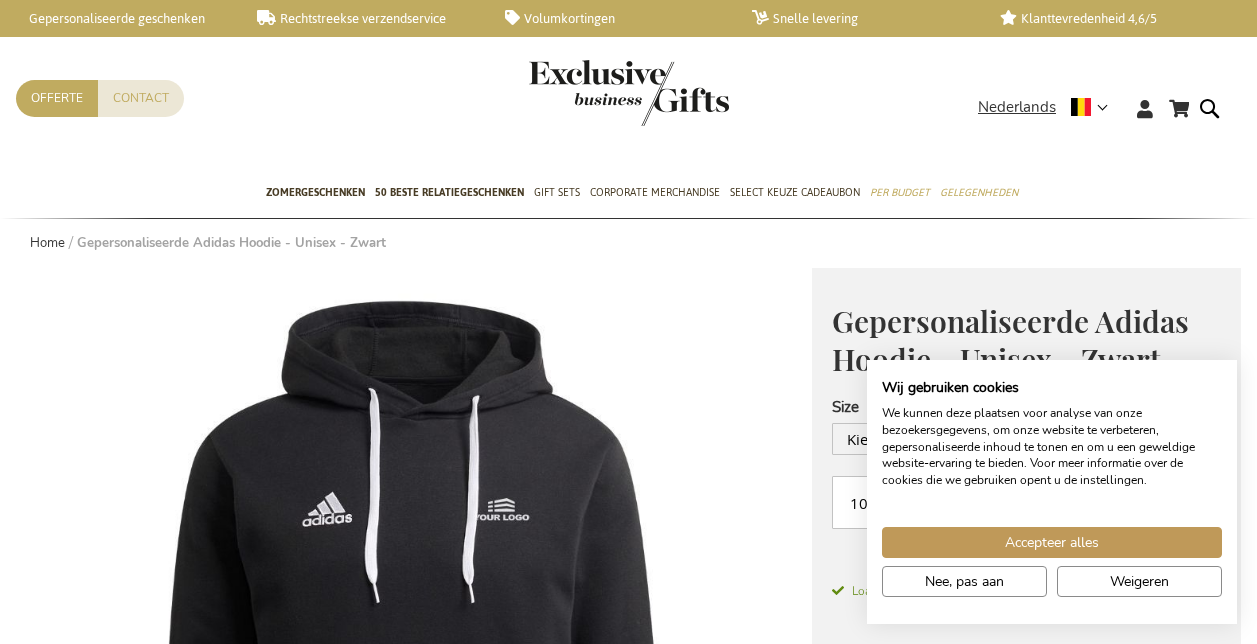 scroll, scrollTop: 240, scrollLeft: 0, axis: vertical 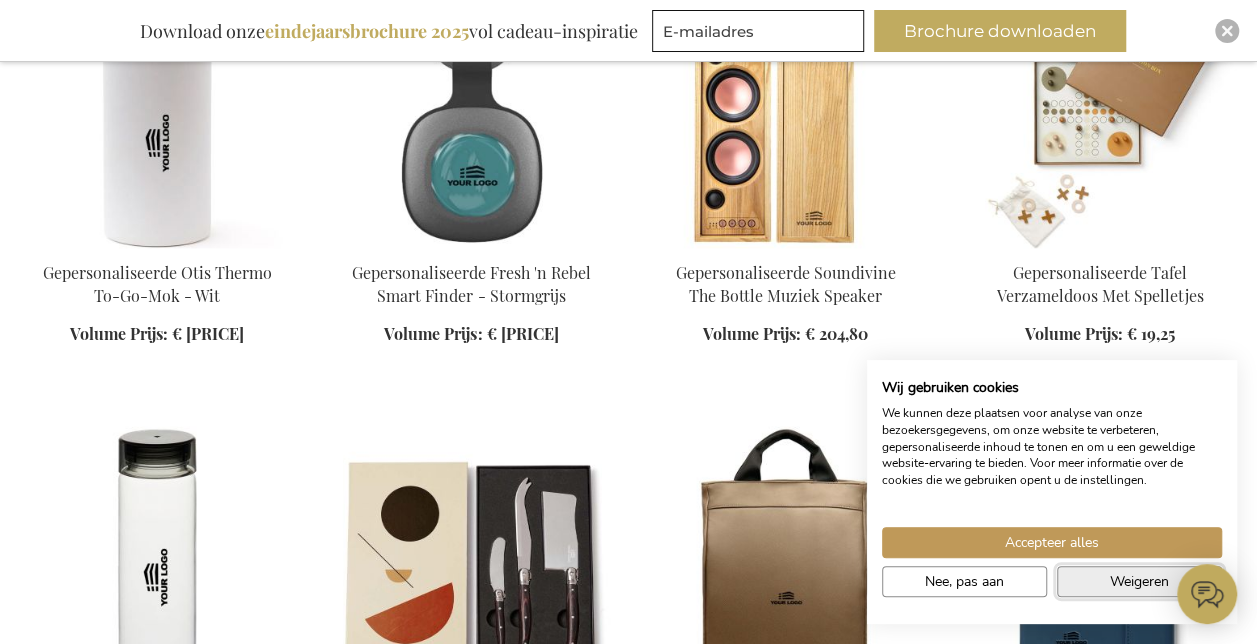 click on "Weigeren" at bounding box center [1139, 581] 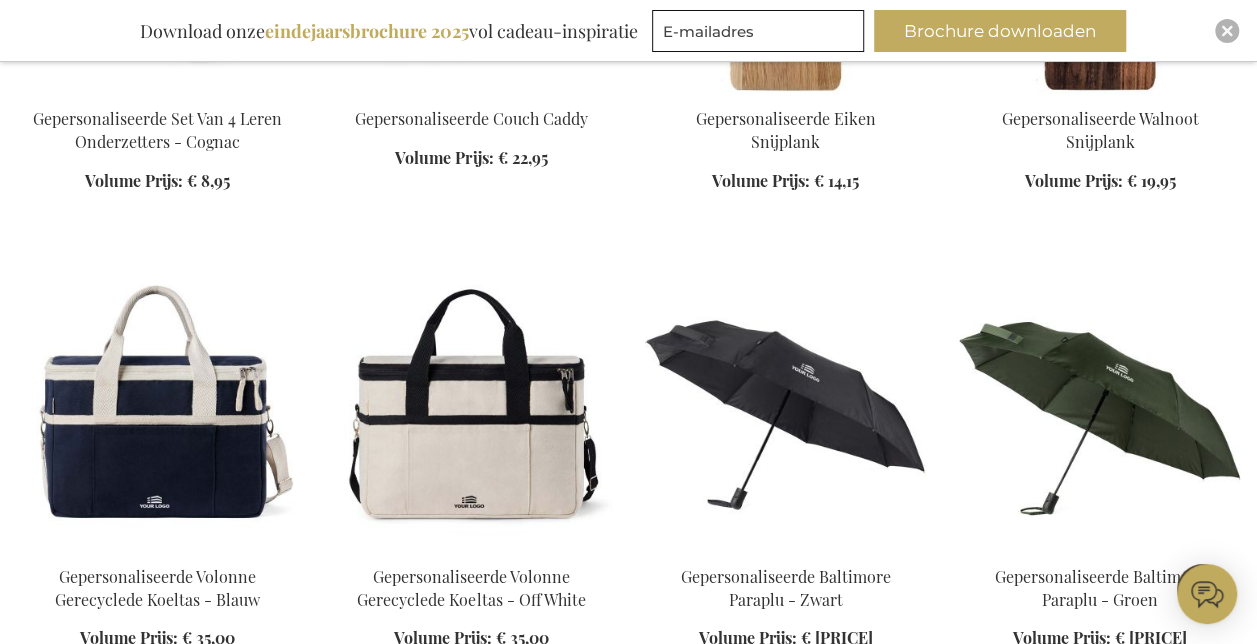 scroll, scrollTop: 2100, scrollLeft: 0, axis: vertical 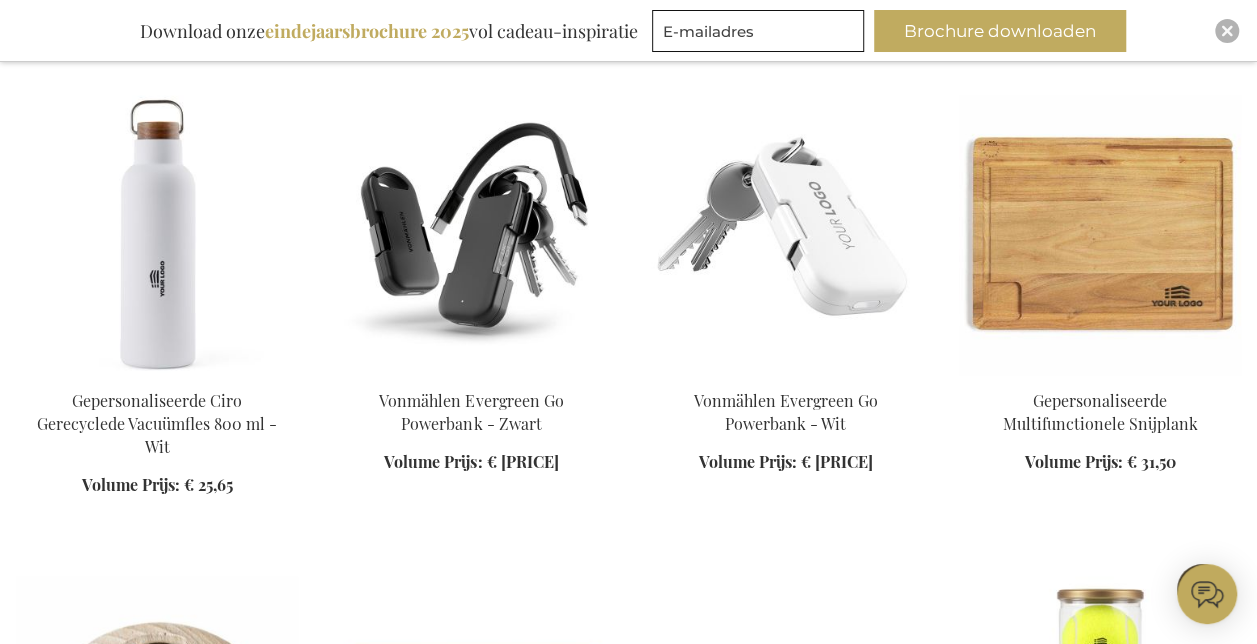 click at bounding box center [471, 235] 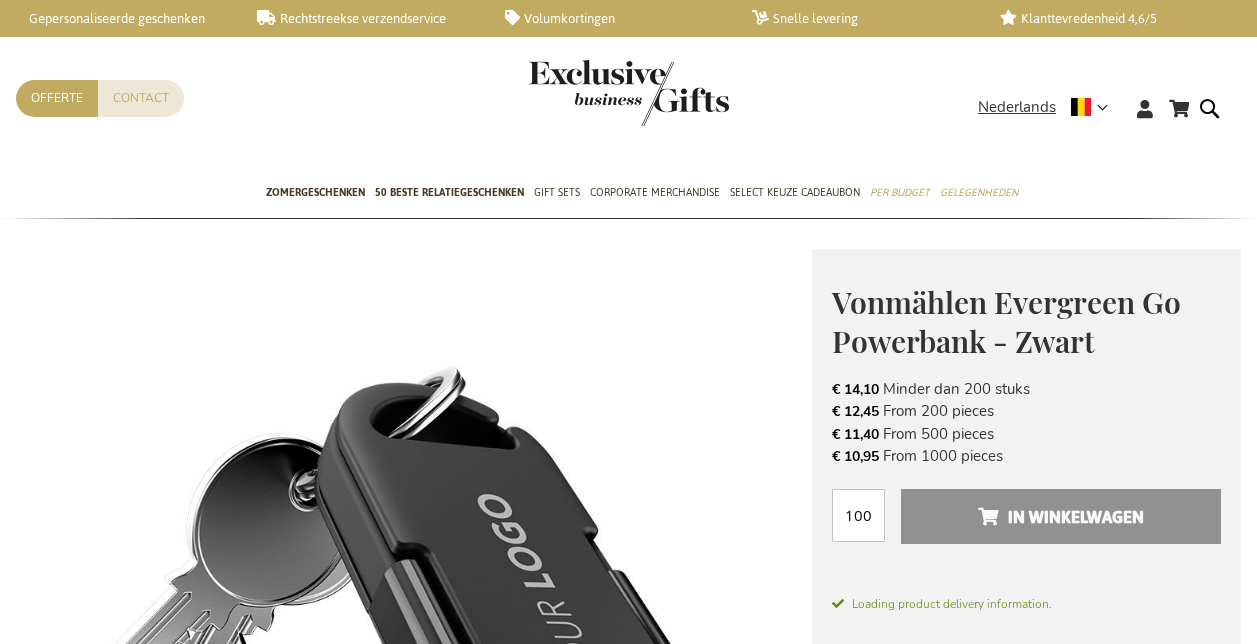 scroll, scrollTop: 0, scrollLeft: 0, axis: both 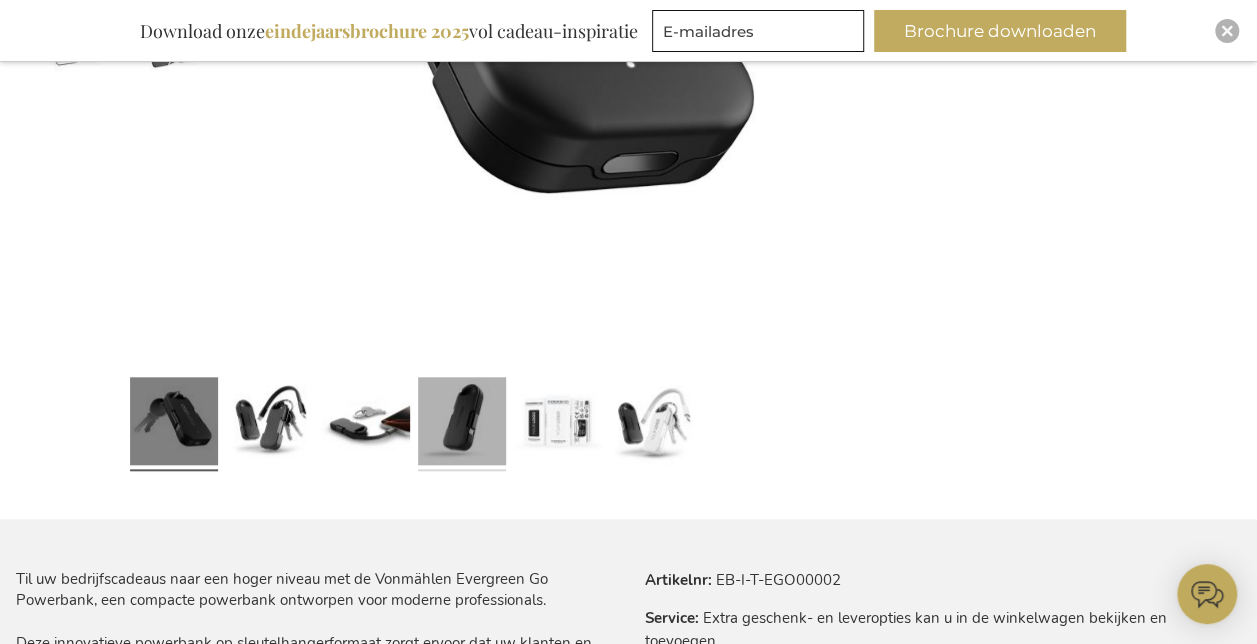 click at bounding box center (462, 424) 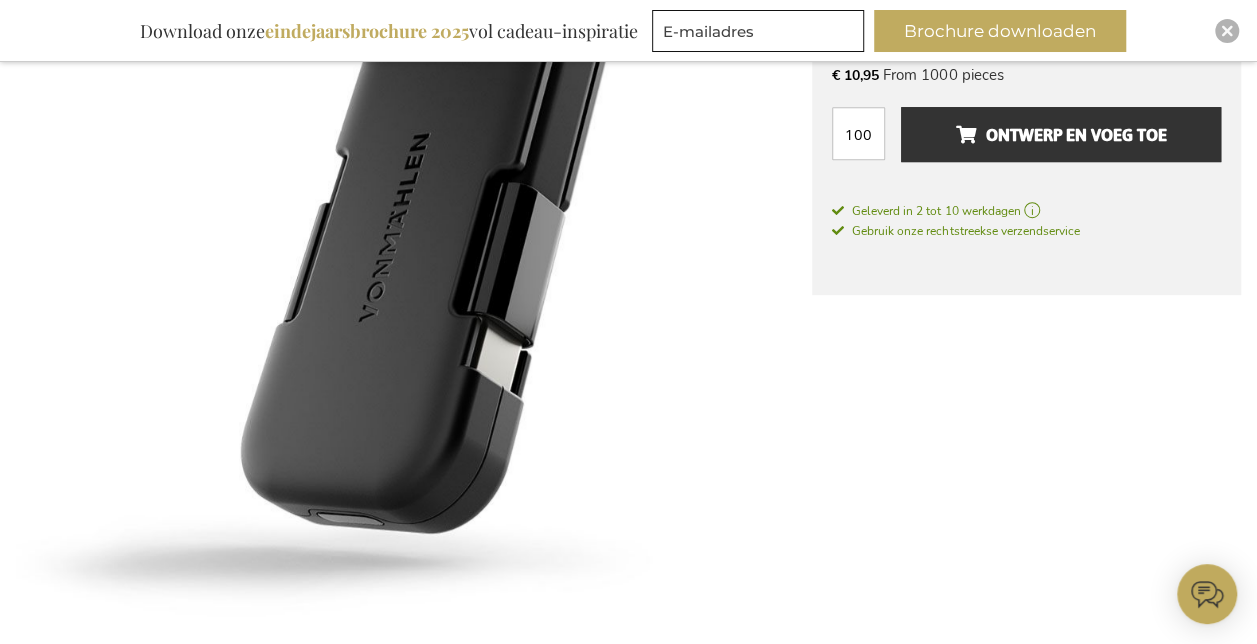 scroll, scrollTop: 762, scrollLeft: 0, axis: vertical 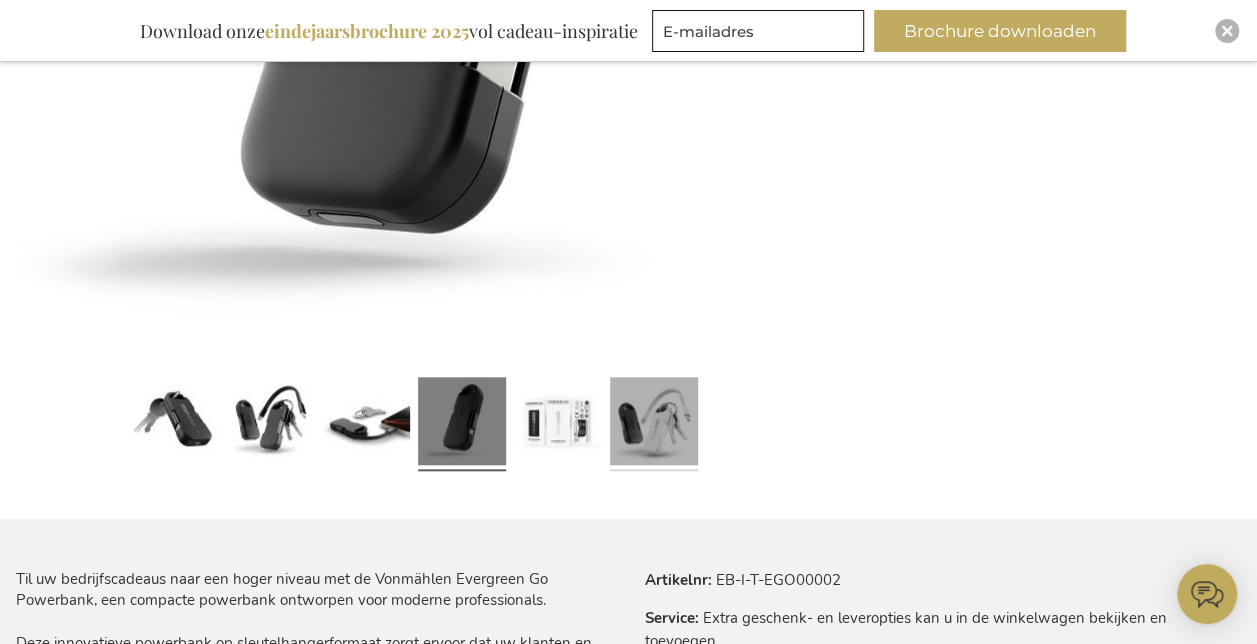 click at bounding box center [654, 424] 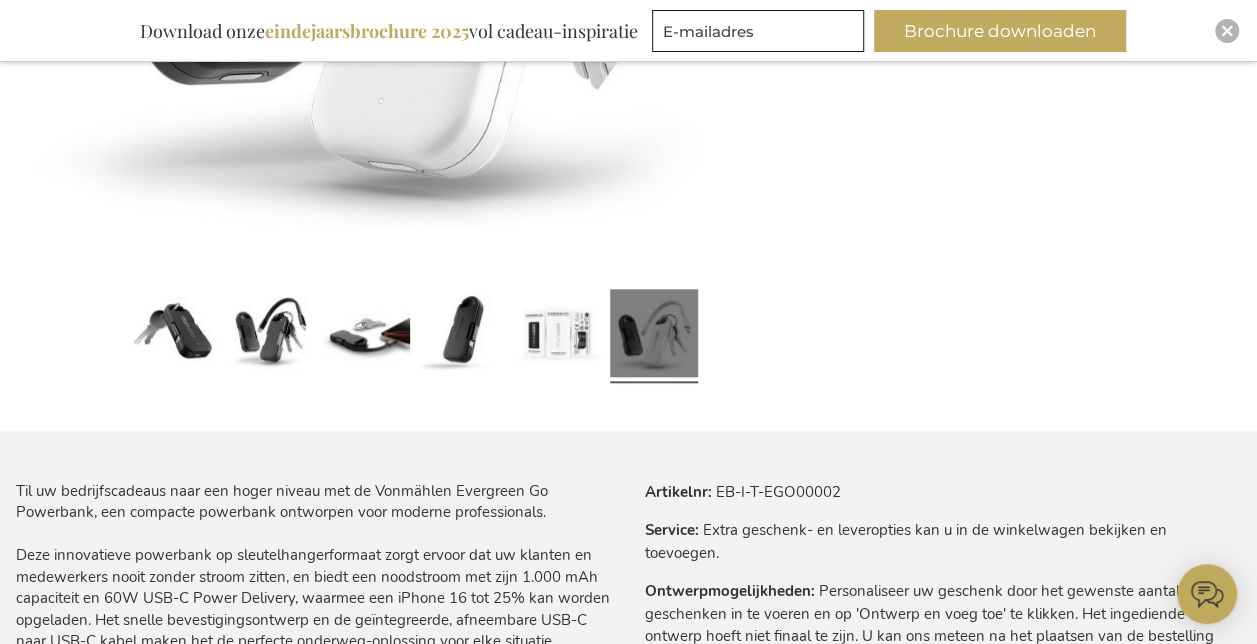 scroll, scrollTop: 862, scrollLeft: 0, axis: vertical 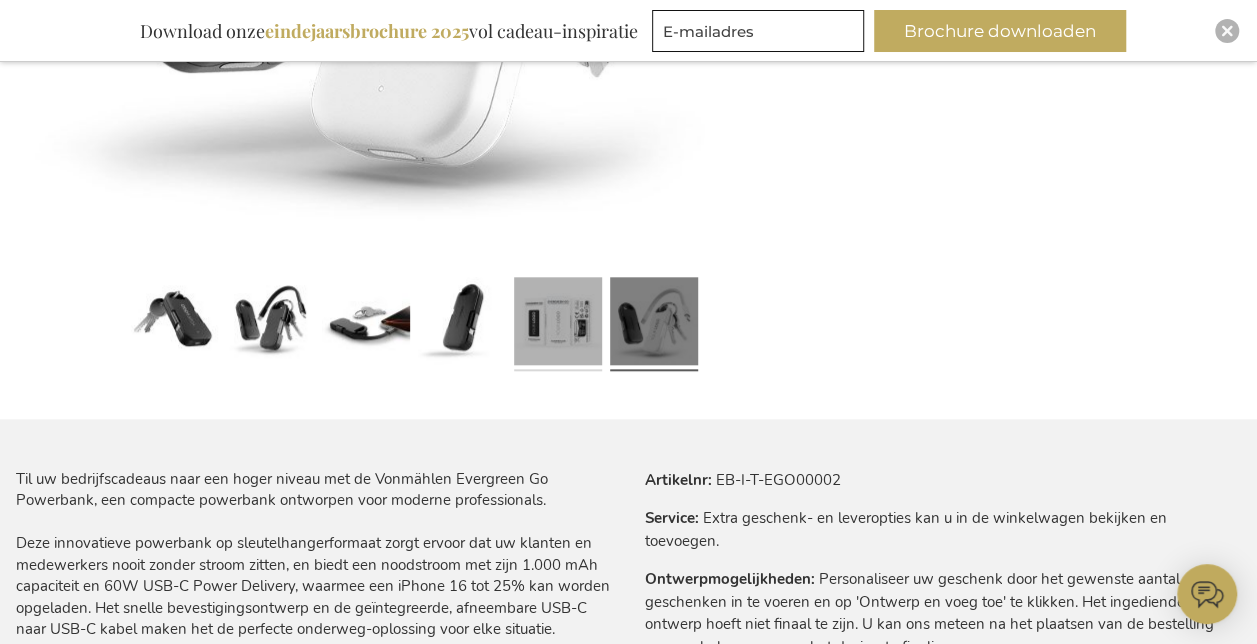 click at bounding box center [558, 324] 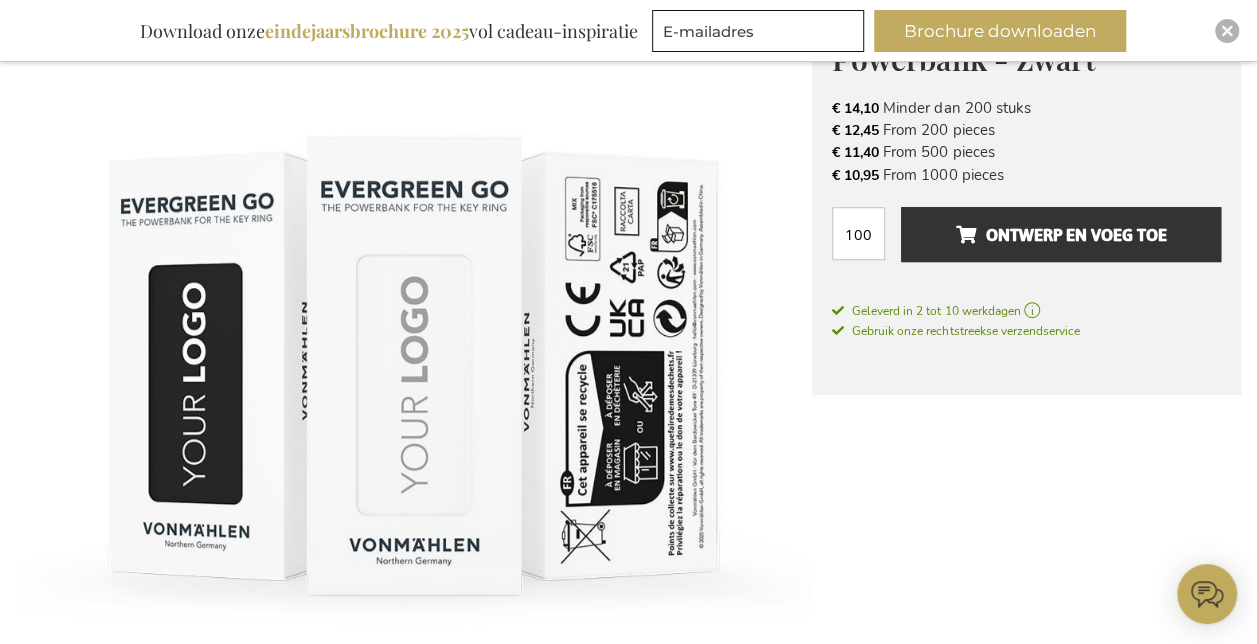 scroll, scrollTop: 162, scrollLeft: 0, axis: vertical 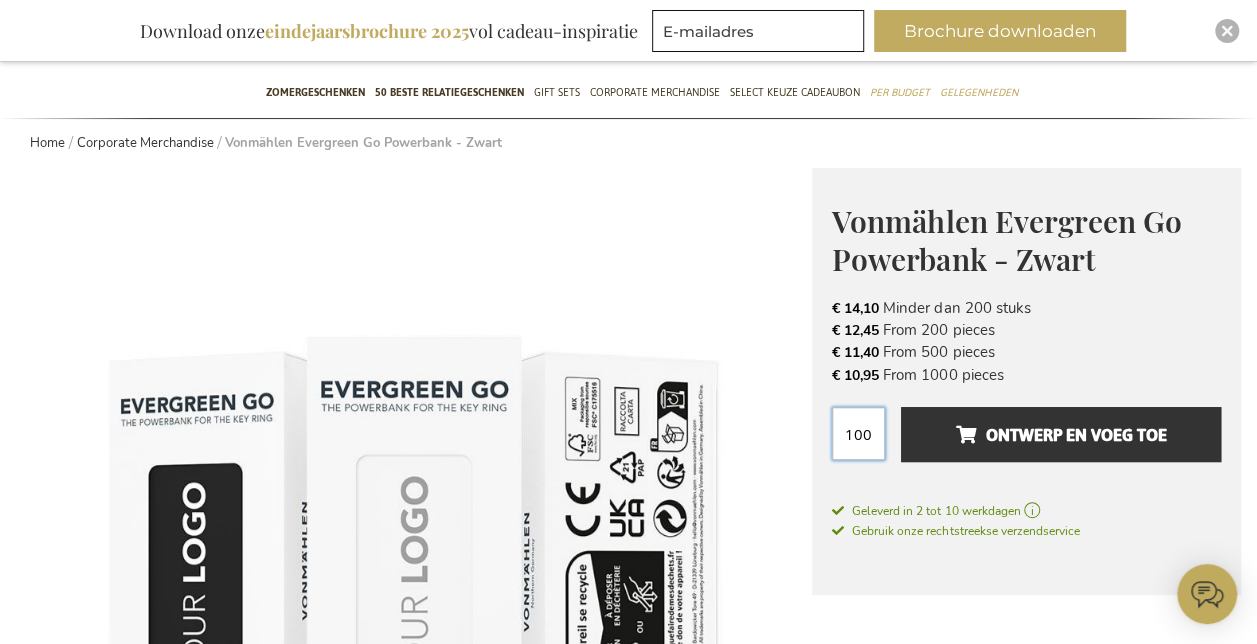 click on "100" at bounding box center (858, 433) 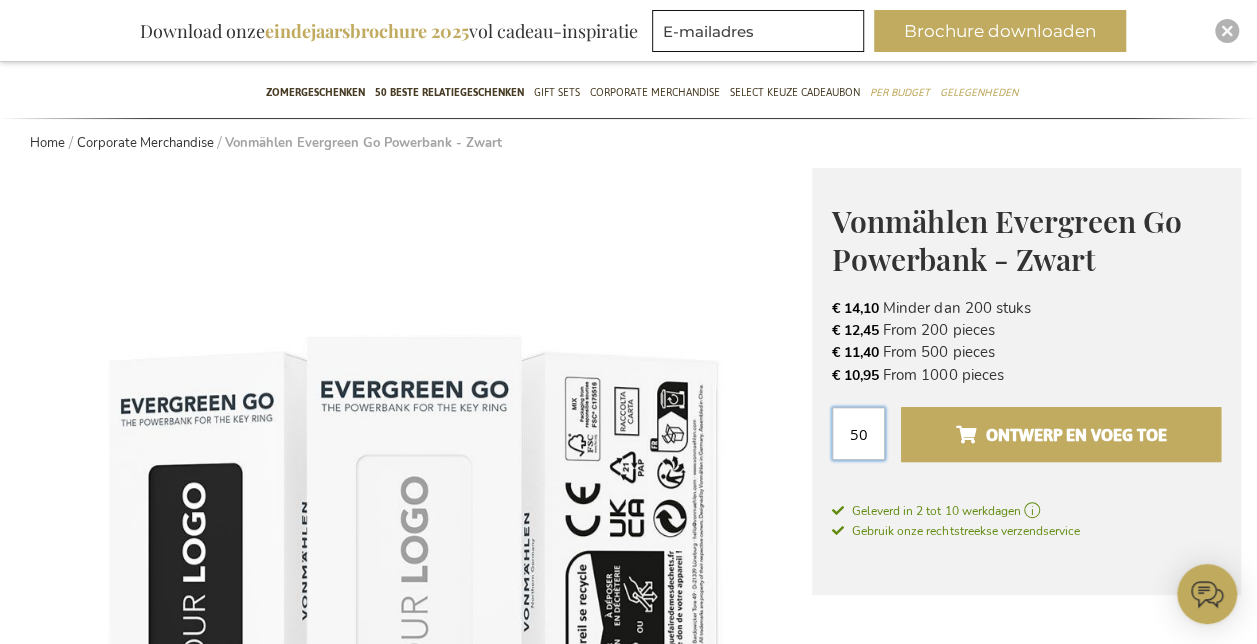 type on "50" 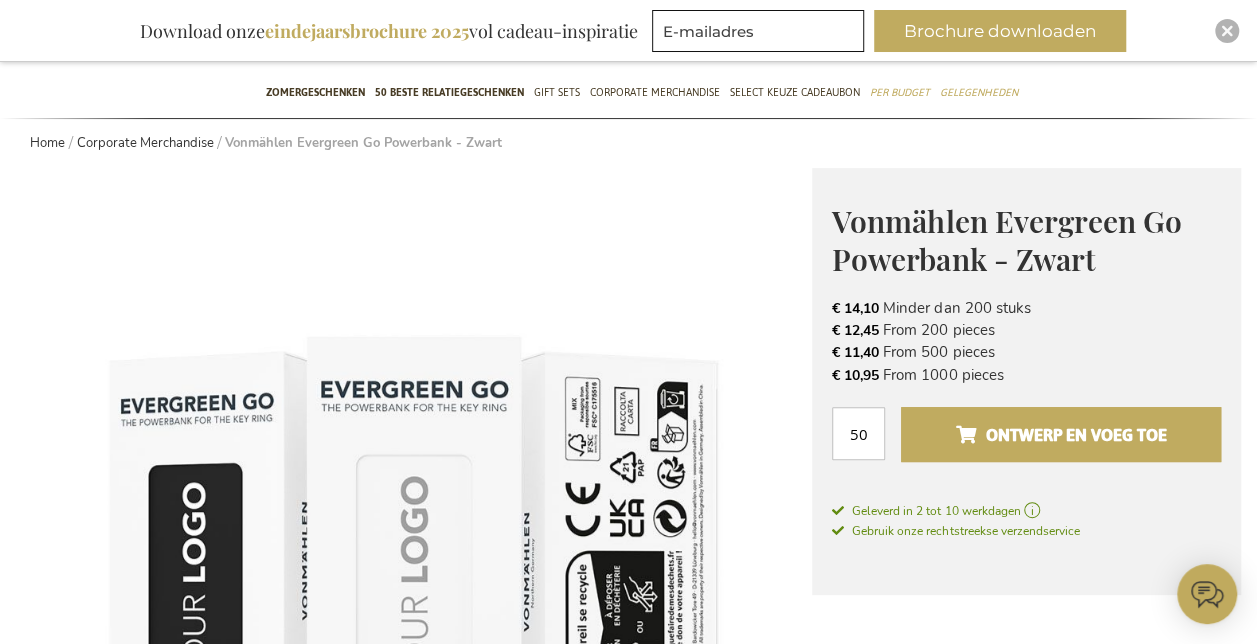 click on "Ontwerp en voeg toe" at bounding box center [1061, 435] 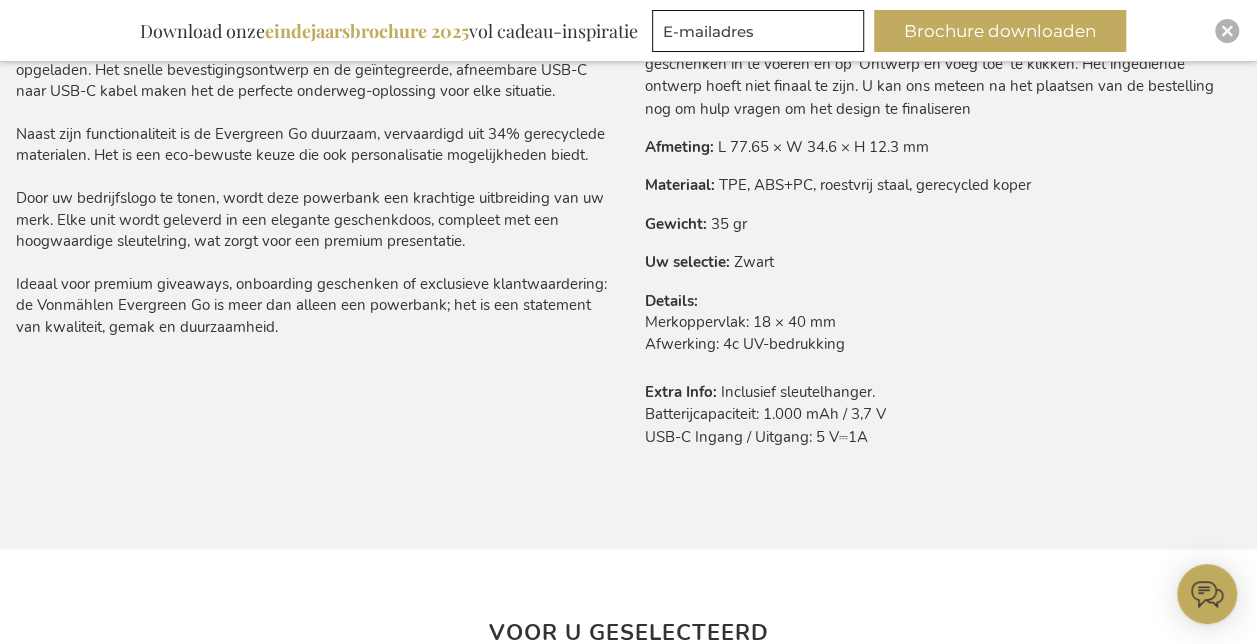 scroll, scrollTop: 1900, scrollLeft: 0, axis: vertical 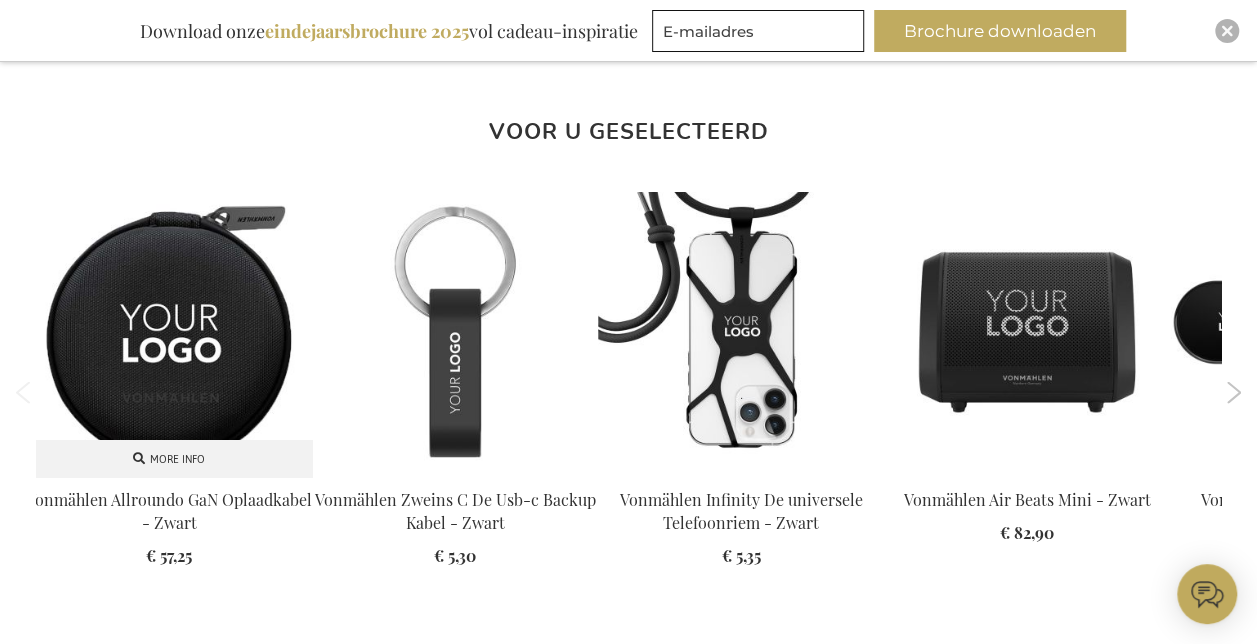 drag, startPoint x: 804, startPoint y: 275, endPoint x: 212, endPoint y: 288, distance: 592.1427 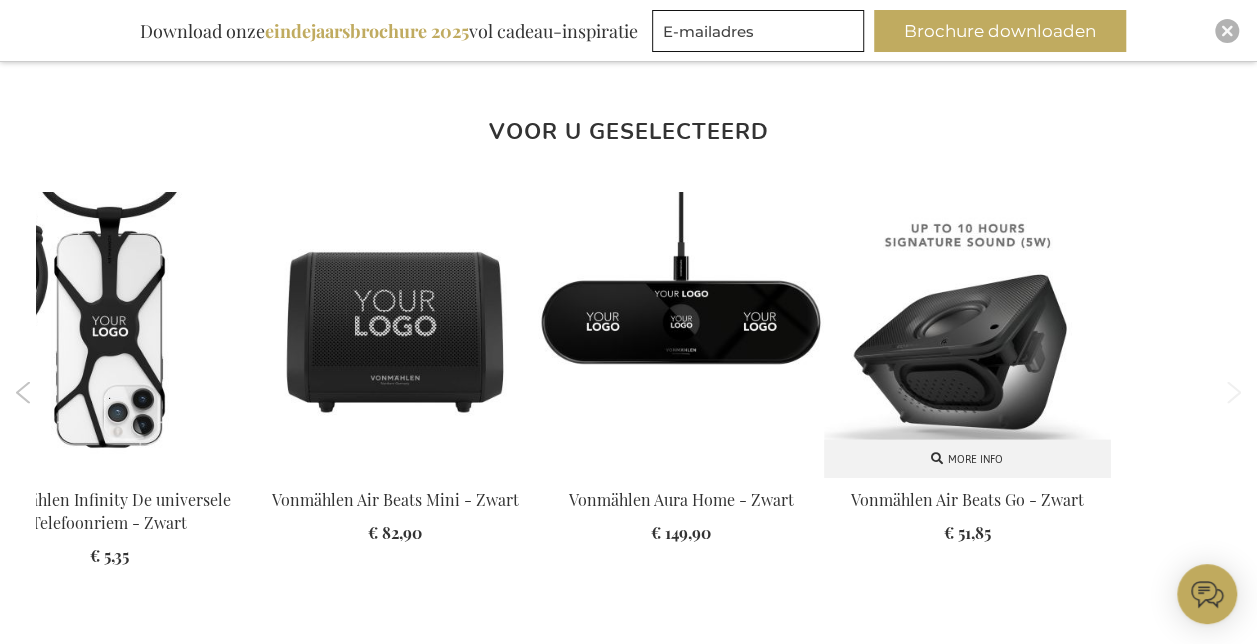 drag, startPoint x: 927, startPoint y: 344, endPoint x: 1019, endPoint y: 388, distance: 101.98039 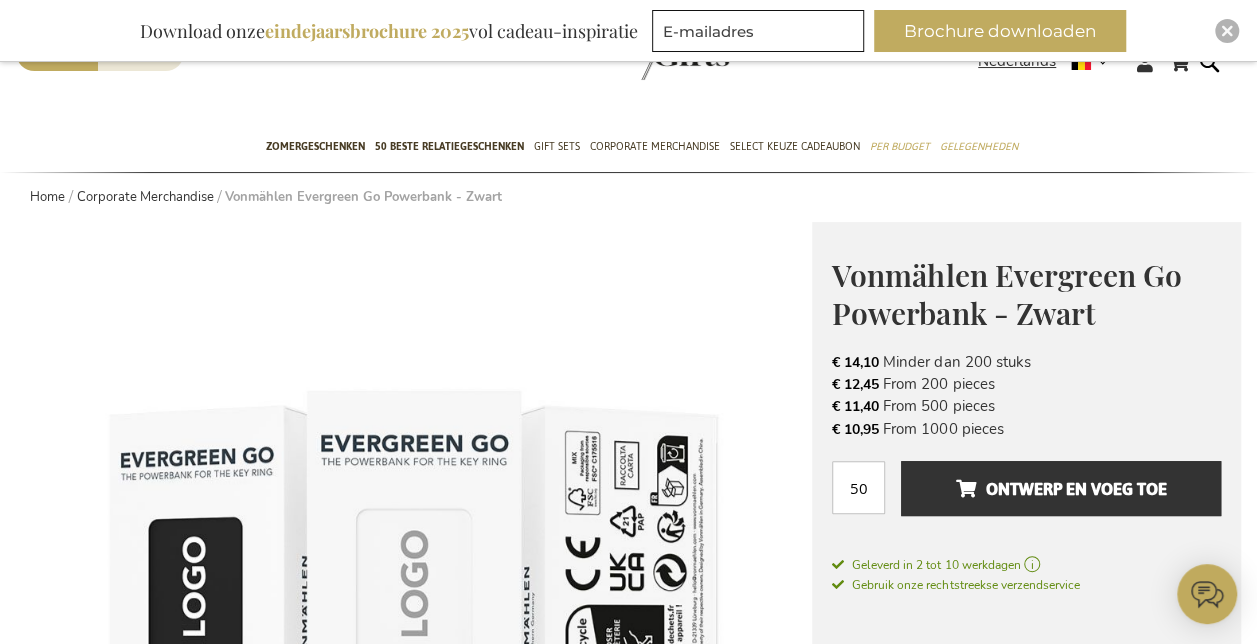 scroll, scrollTop: 0, scrollLeft: 0, axis: both 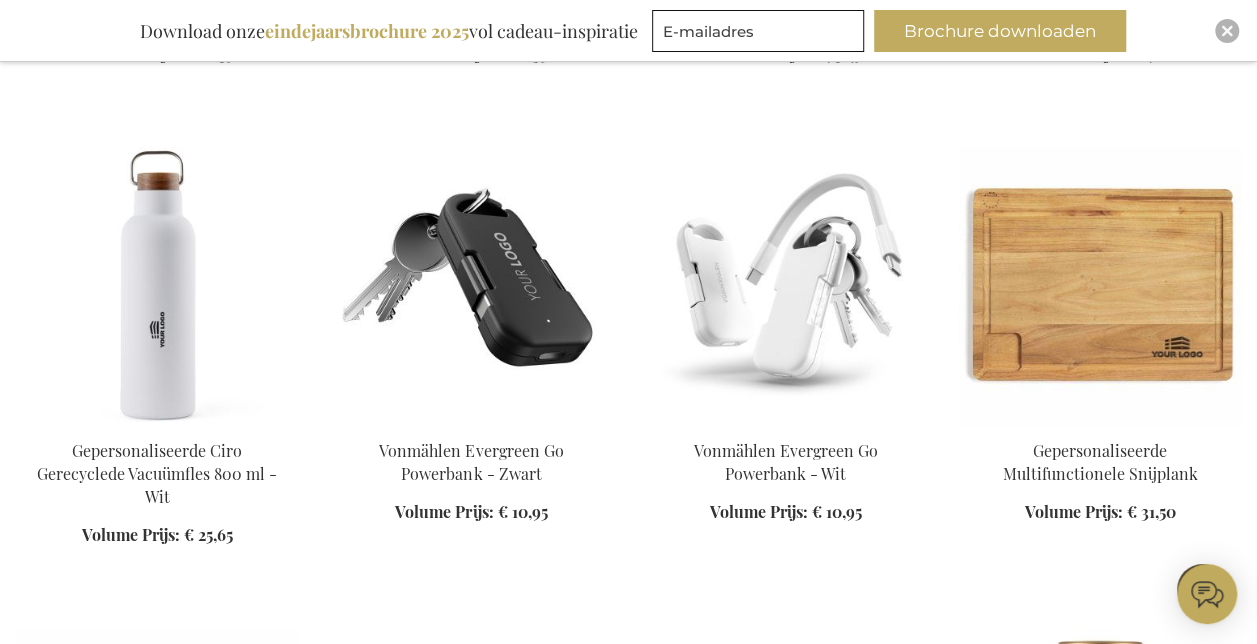 click at bounding box center [786, 286] 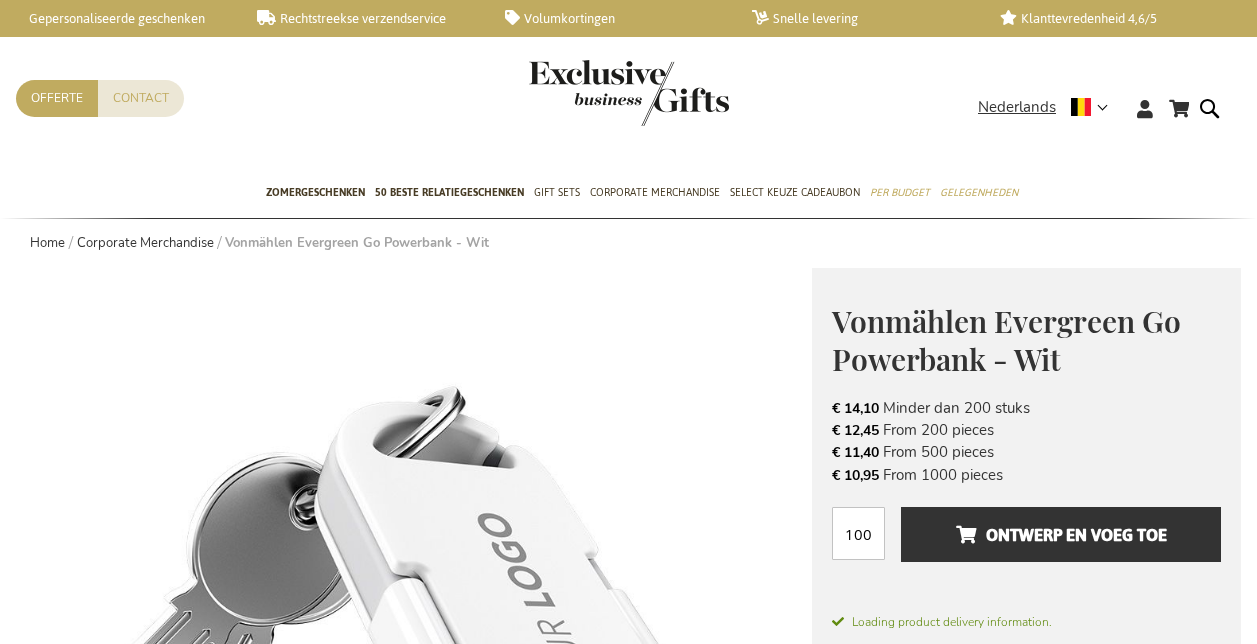scroll, scrollTop: 0, scrollLeft: 0, axis: both 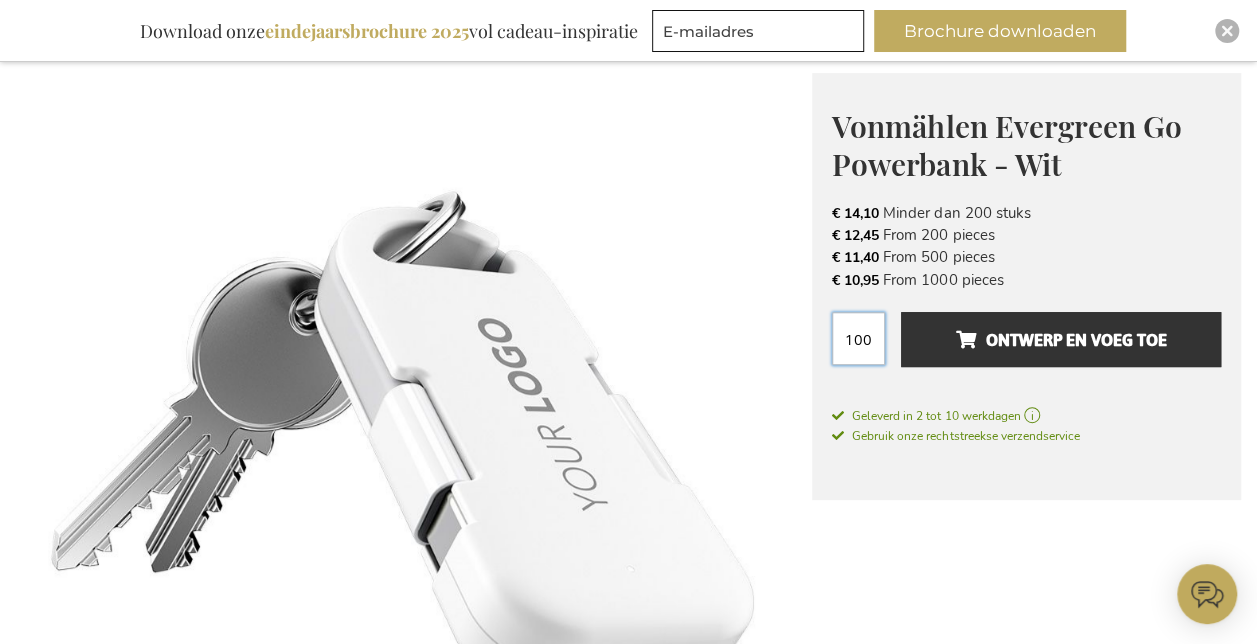 click on "100" at bounding box center [858, 338] 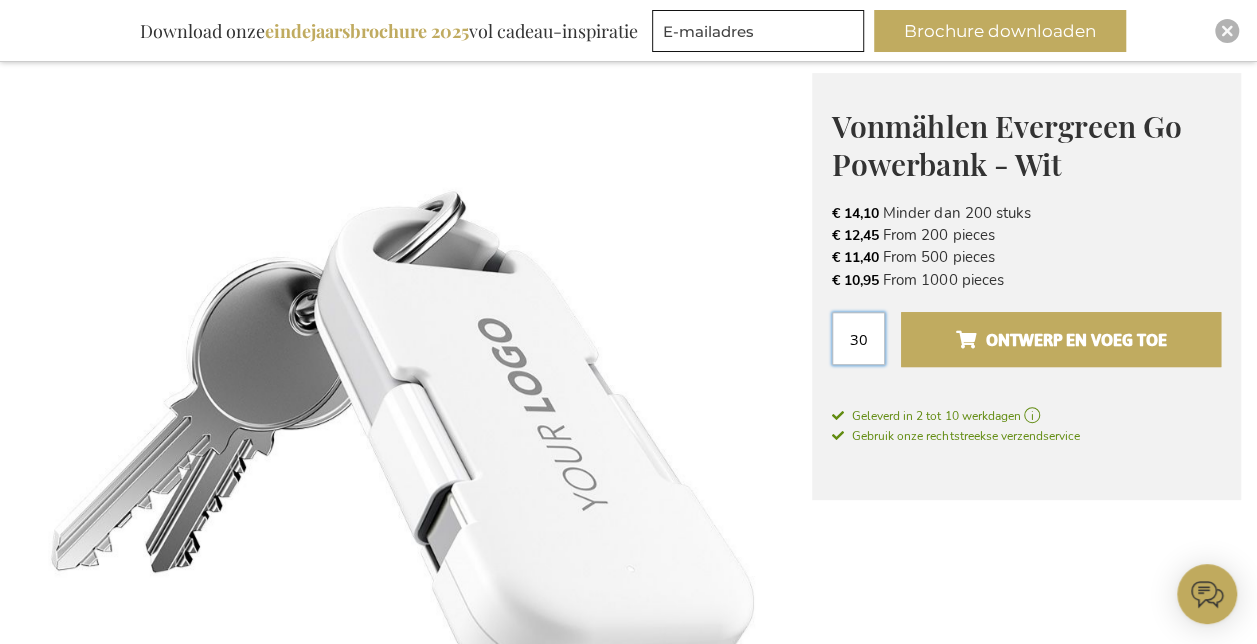 type on "30" 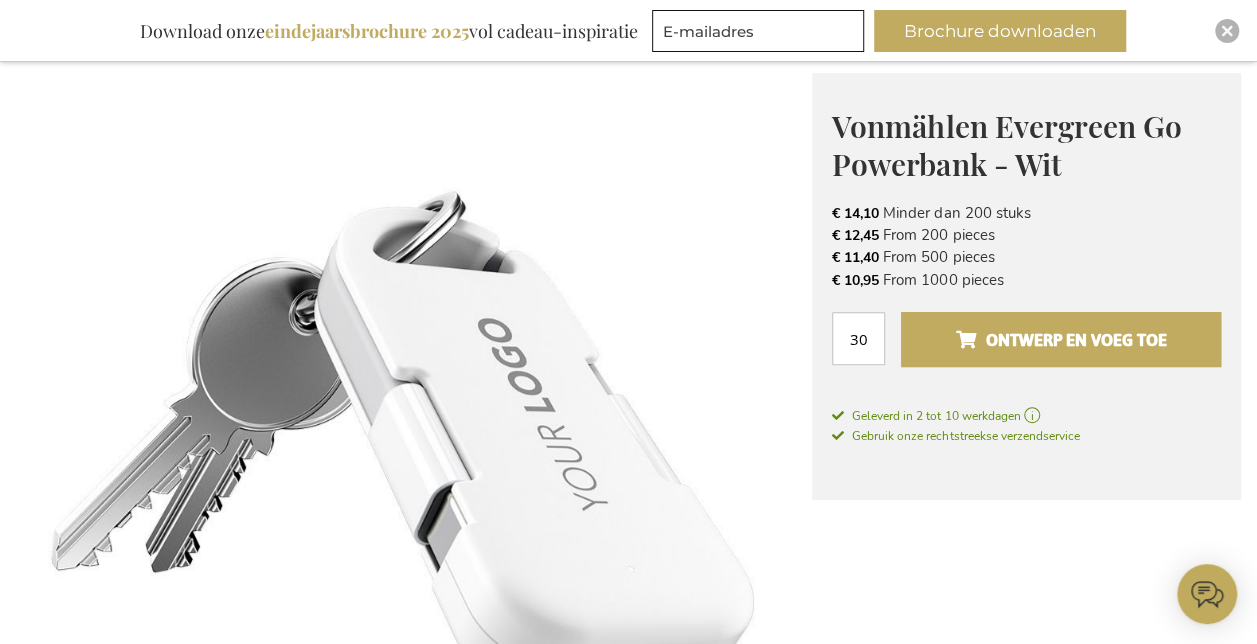 click on "Ontwerp en voeg toe" at bounding box center (1061, 340) 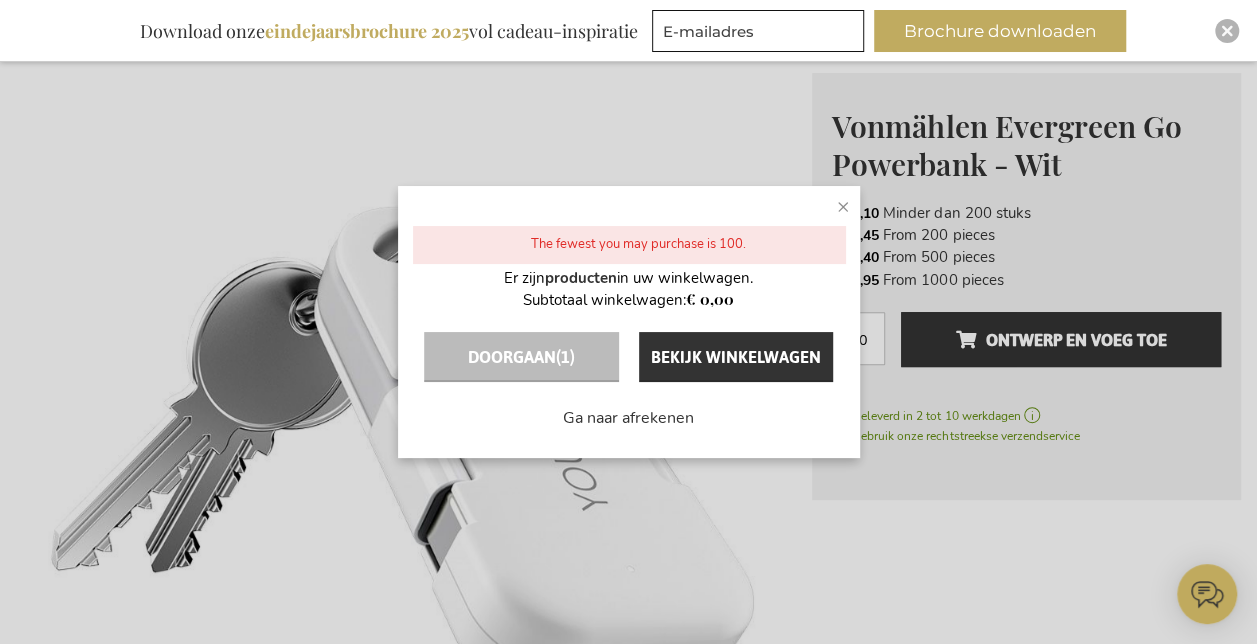 click on "×" at bounding box center (843, 206) 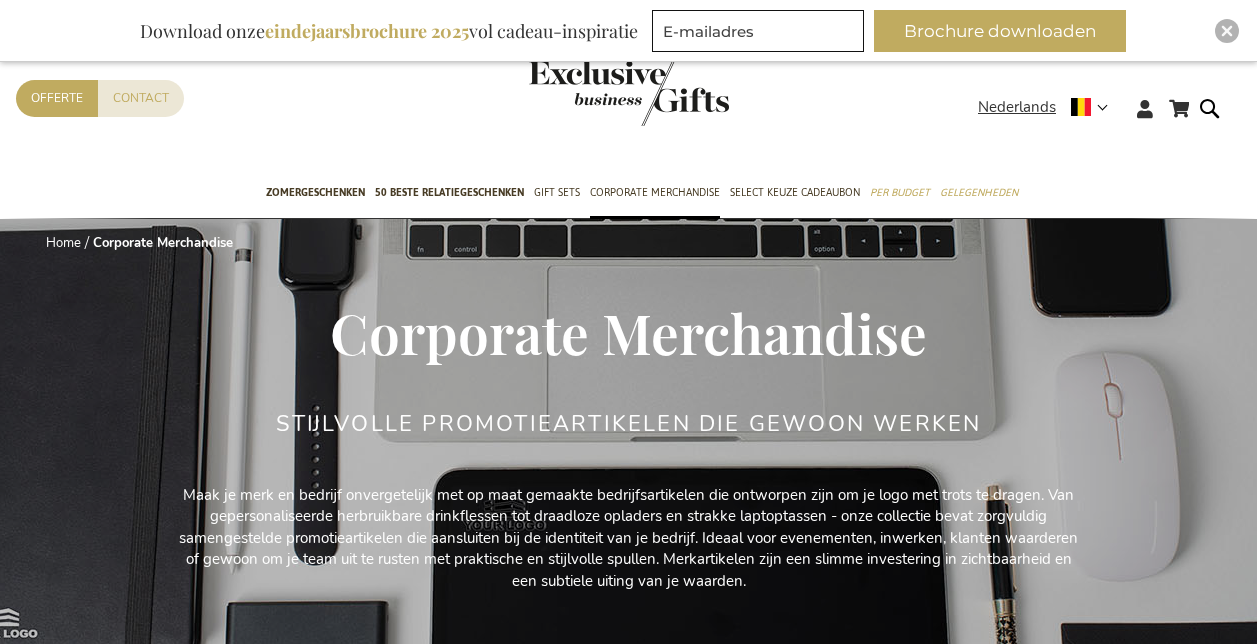 scroll, scrollTop: 0, scrollLeft: 0, axis: both 